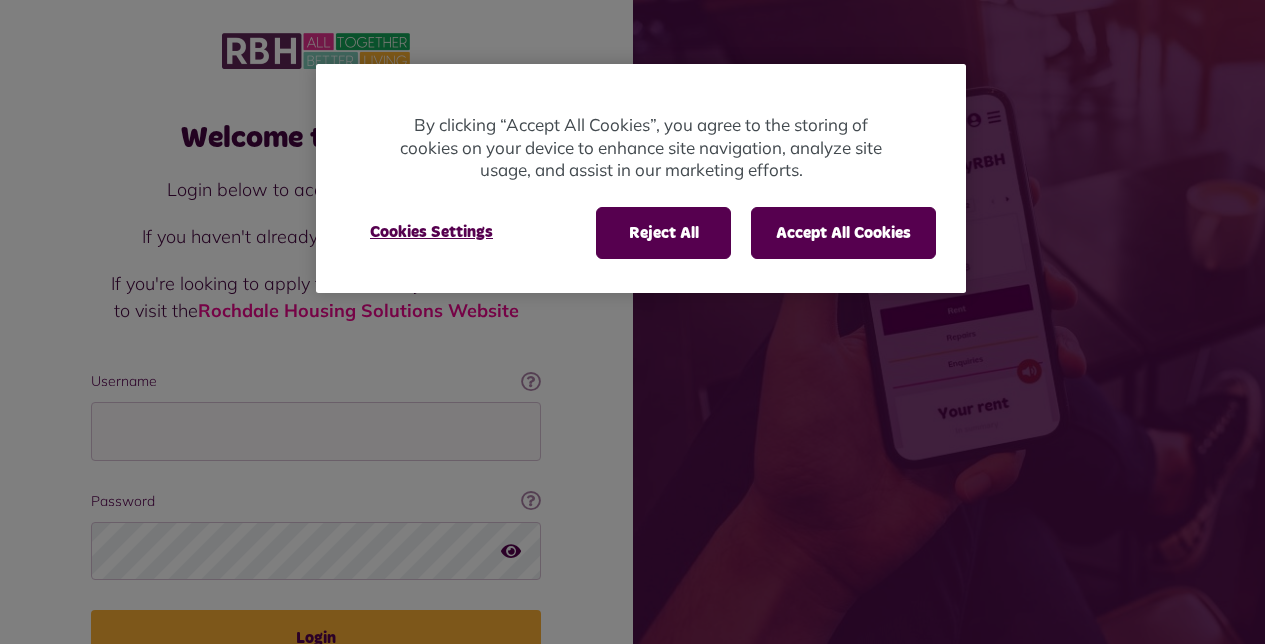 scroll, scrollTop: 0, scrollLeft: 0, axis: both 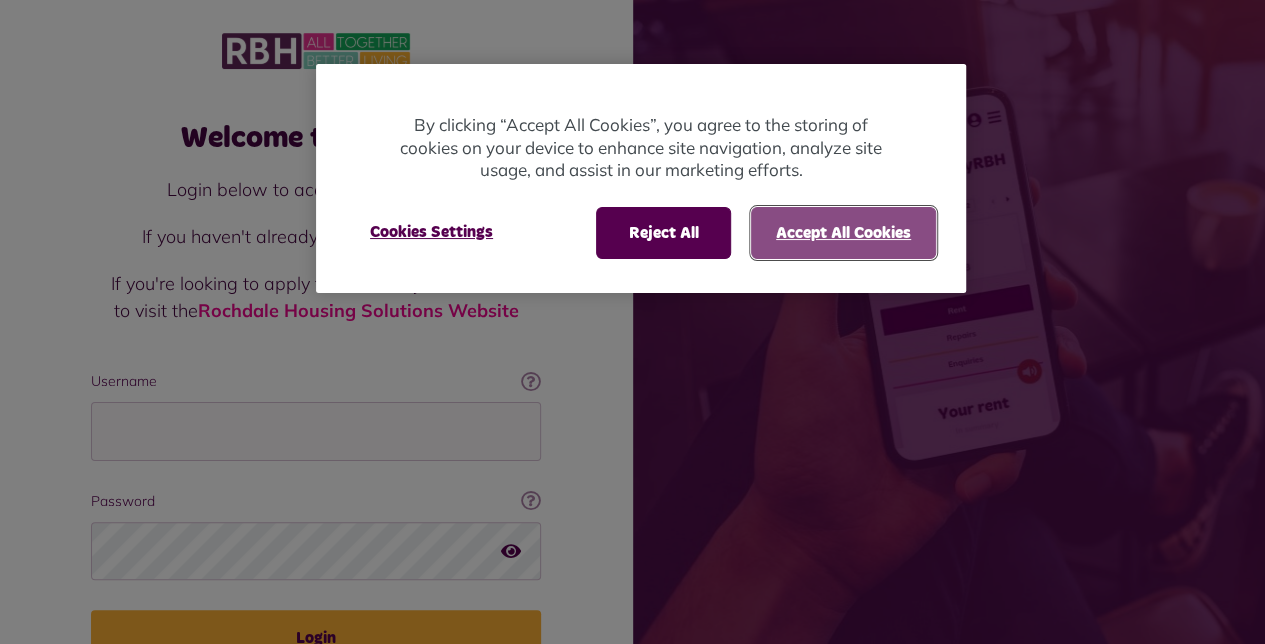 click on "Accept All Cookies" at bounding box center [843, 233] 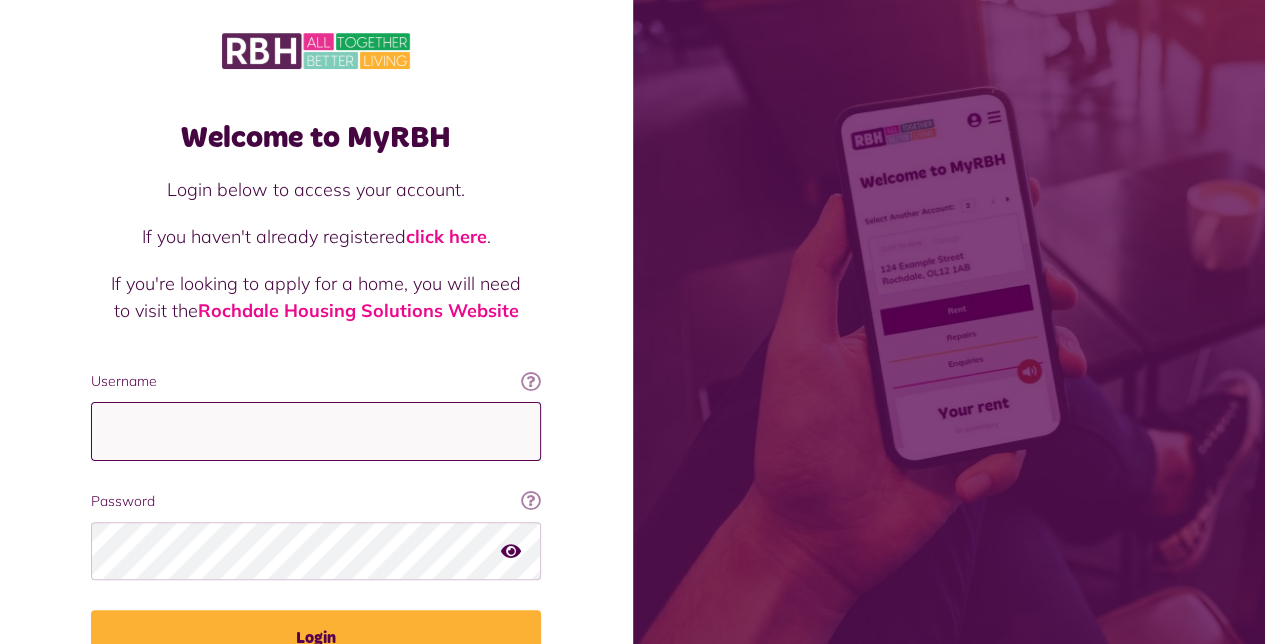 click on "Username" at bounding box center (316, 431) 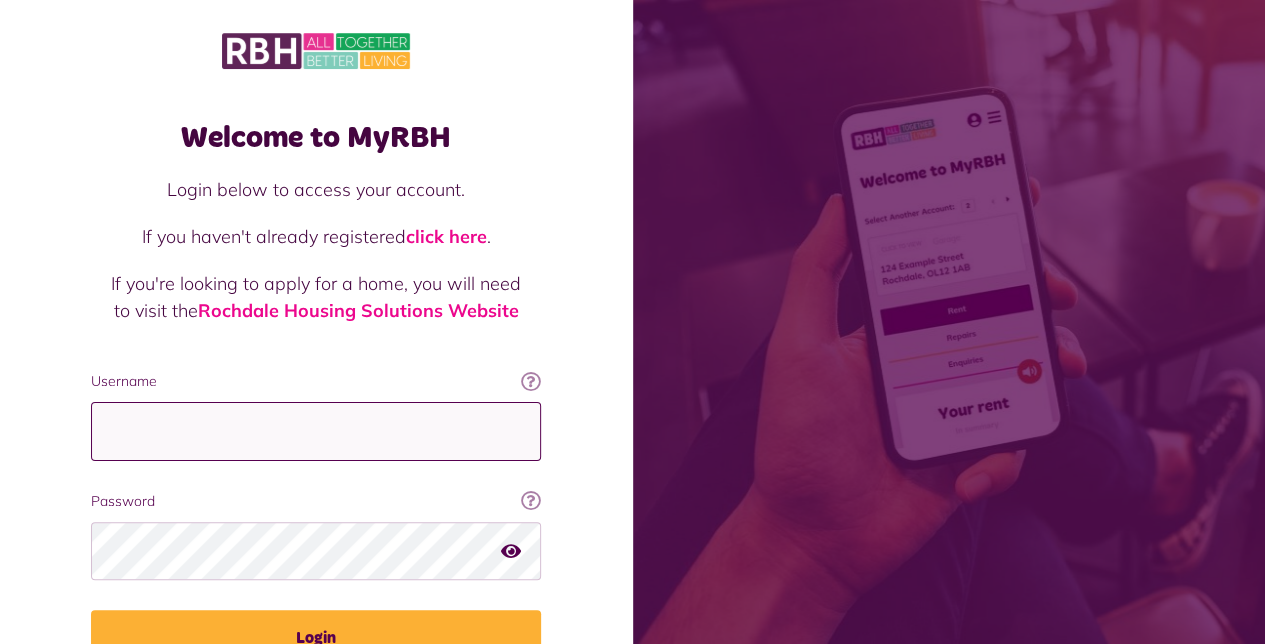 type on "**********" 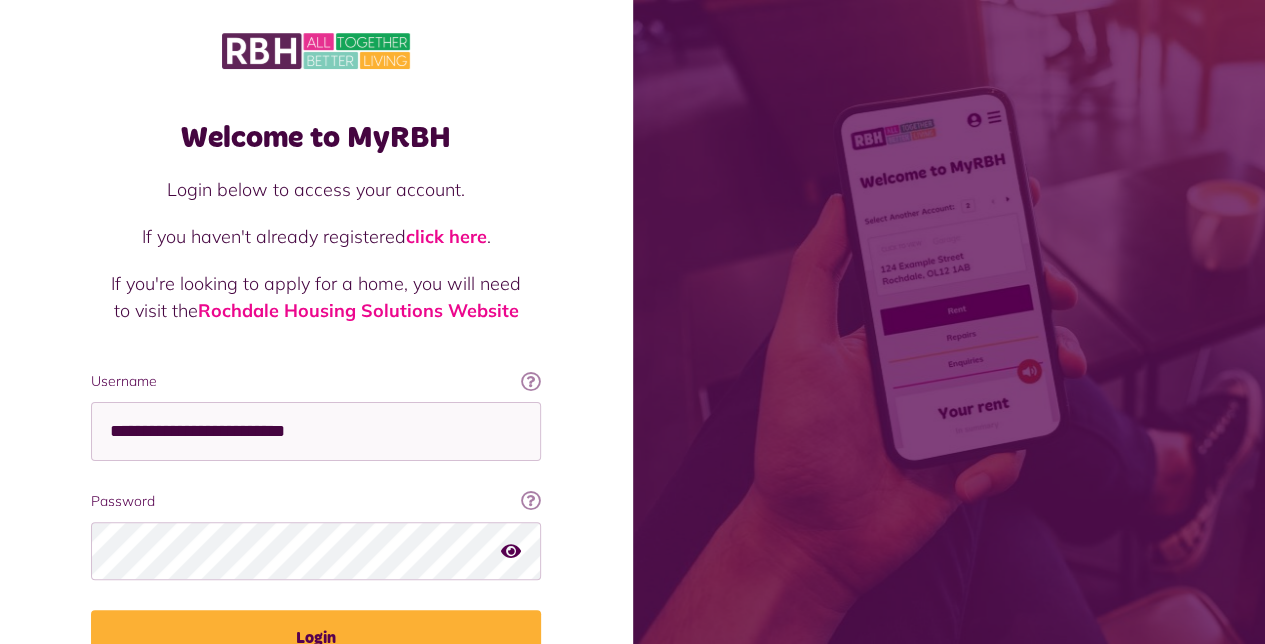 click at bounding box center (511, 550) 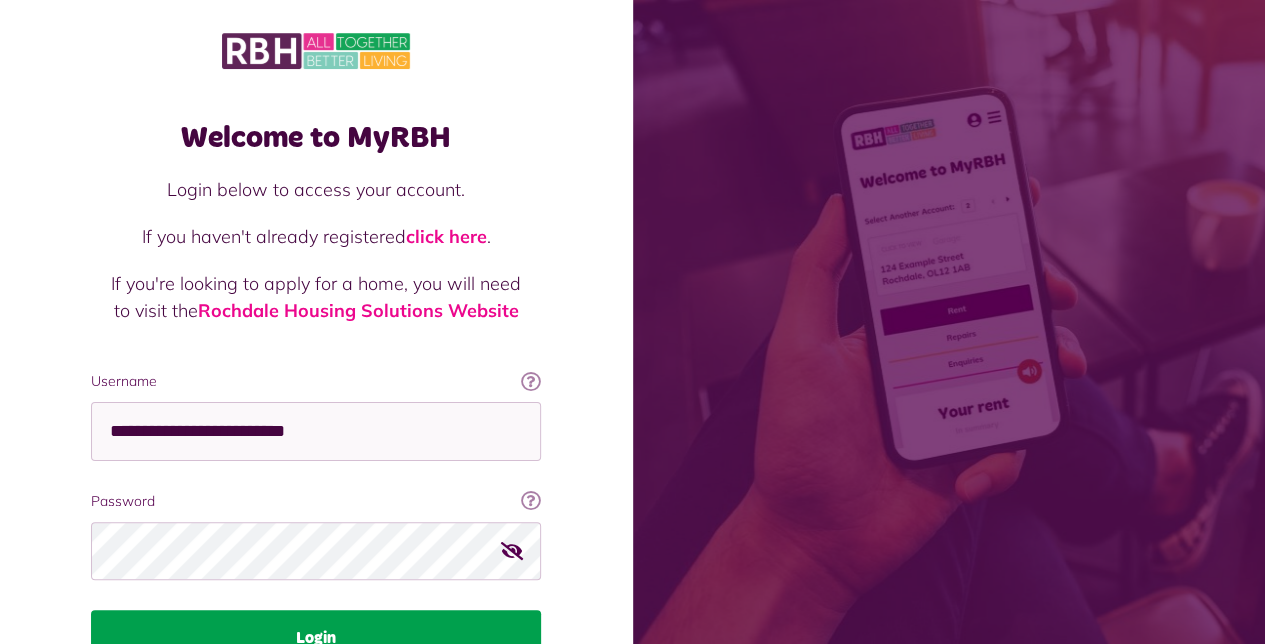 click on "Login" at bounding box center (316, 638) 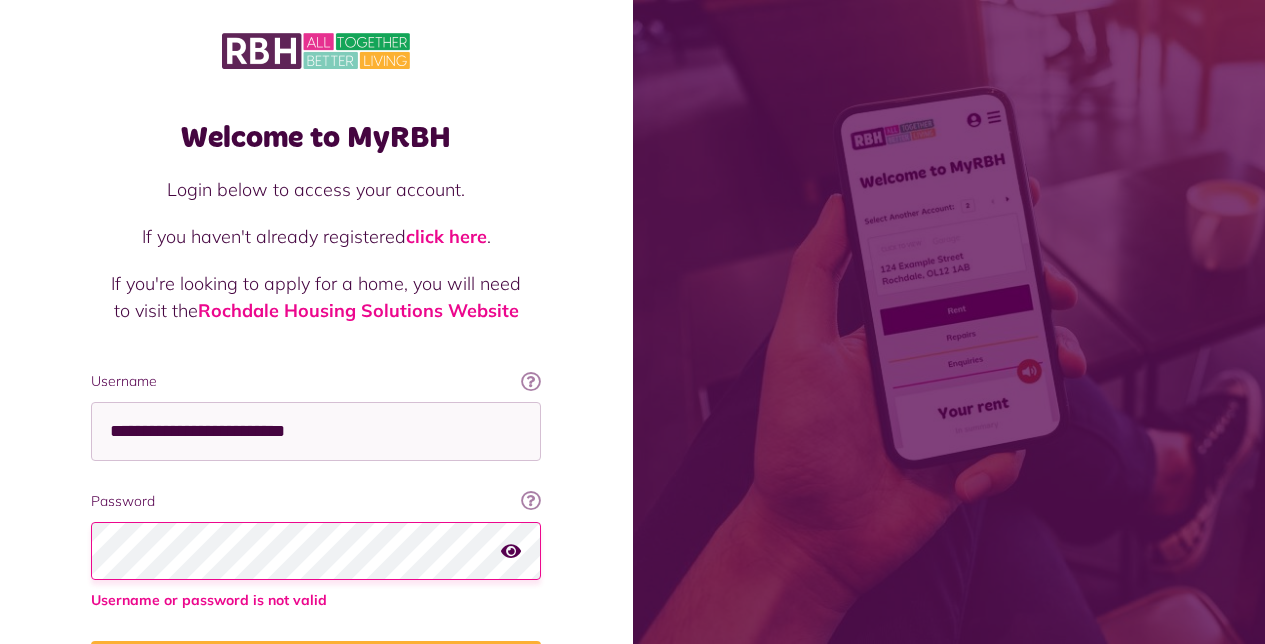 scroll, scrollTop: 0, scrollLeft: 0, axis: both 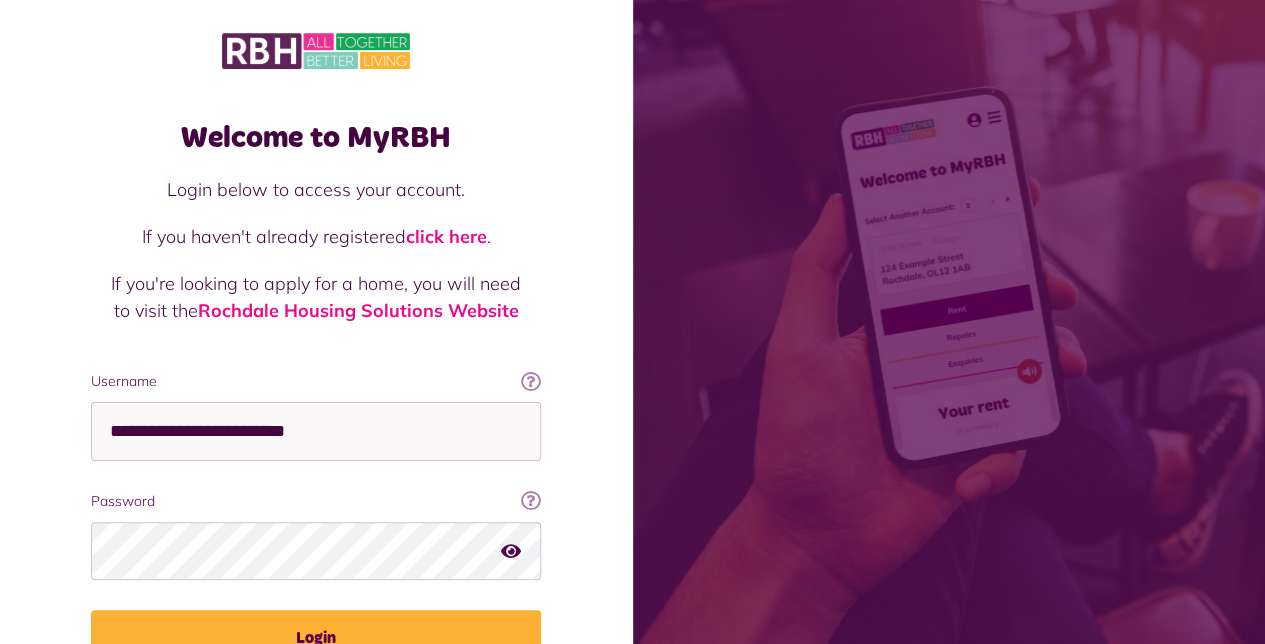 click at bounding box center [511, 550] 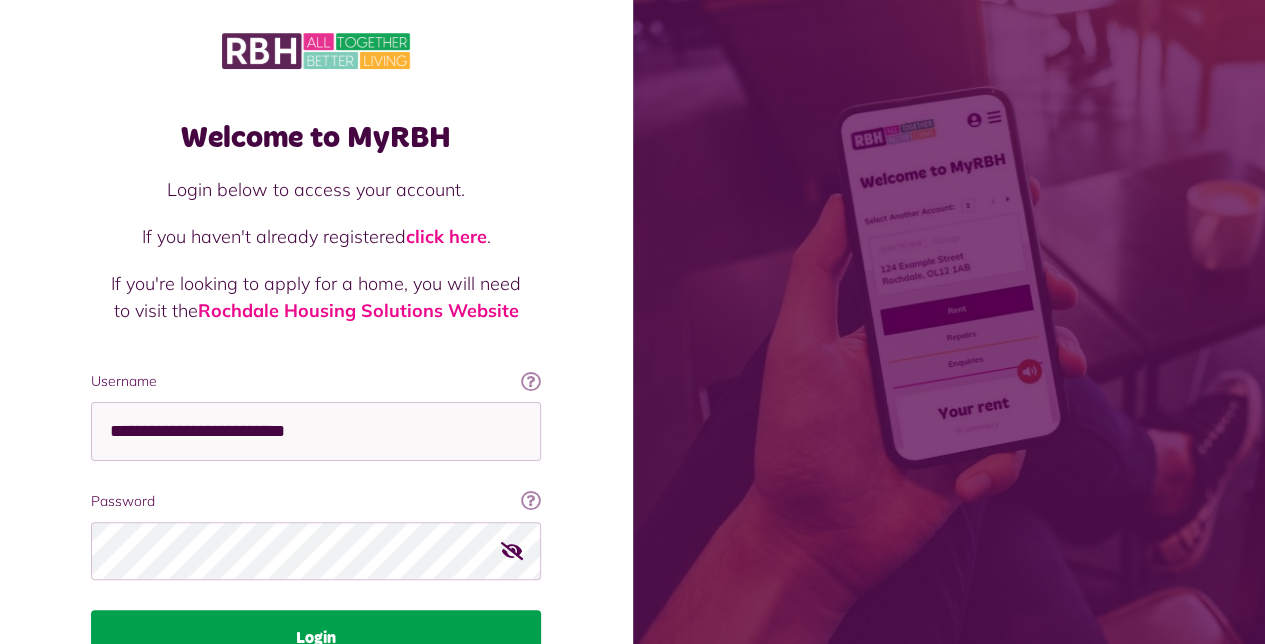 click on "Login" at bounding box center (316, 638) 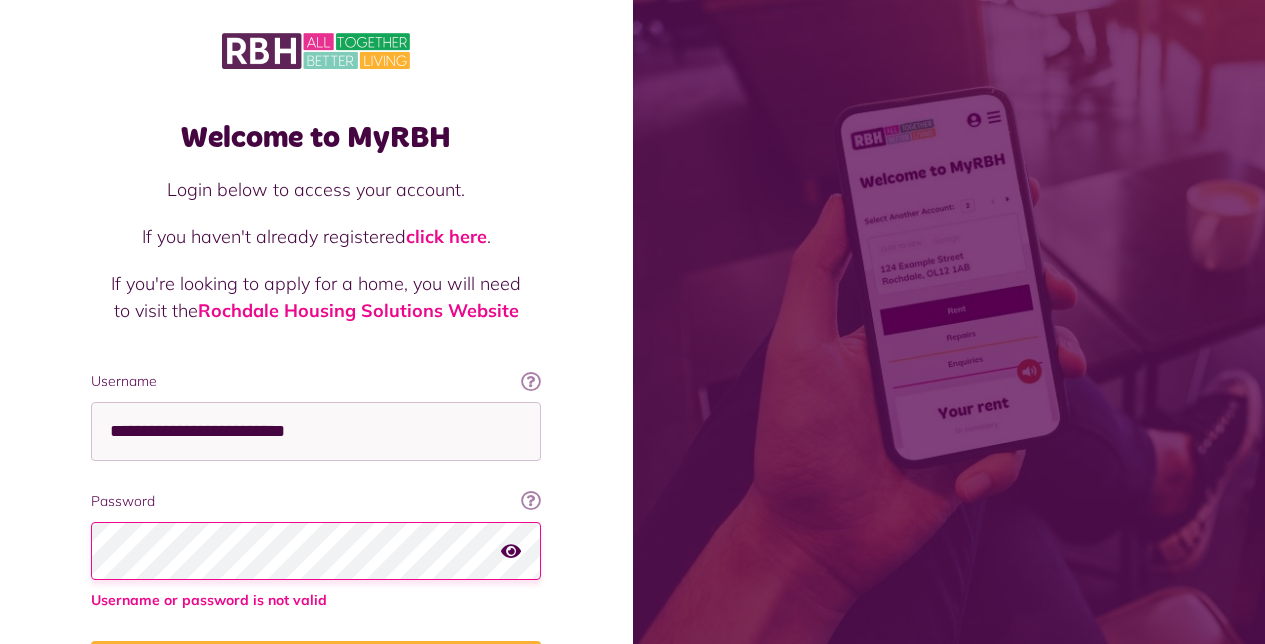 scroll, scrollTop: 0, scrollLeft: 0, axis: both 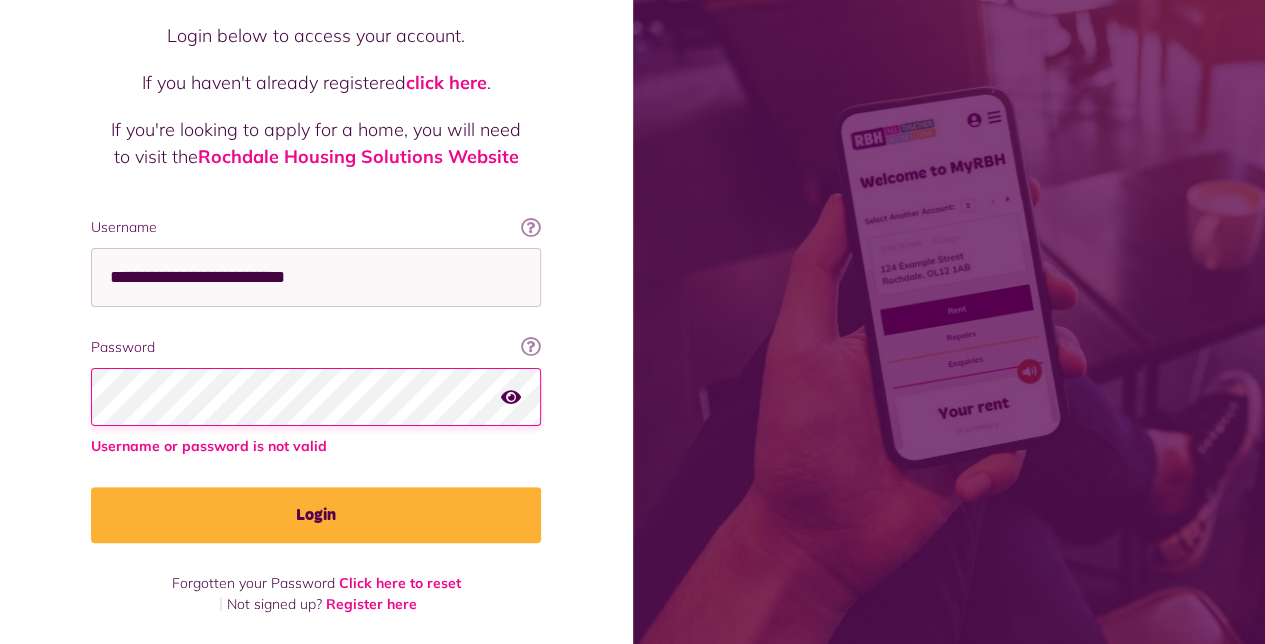 click on "Welcome to MyRBH
Login below to access your account.
If you haven't already registered  click here .
If you're looking to apply for a home, you will need to visit the  Rochdale Housing Solutions Website
Username
This will be the email you used when you originally registered with MyRBH
Ok got it!
Username" at bounding box center [316, 245] 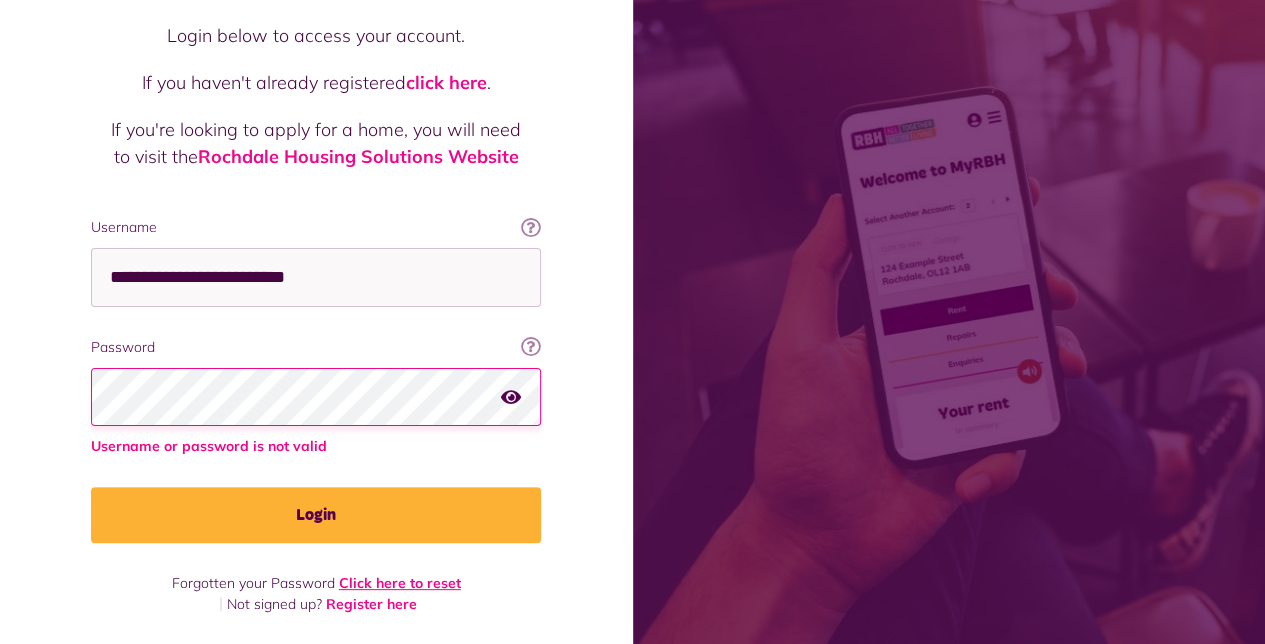 click on "Click here to reset" at bounding box center [400, 583] 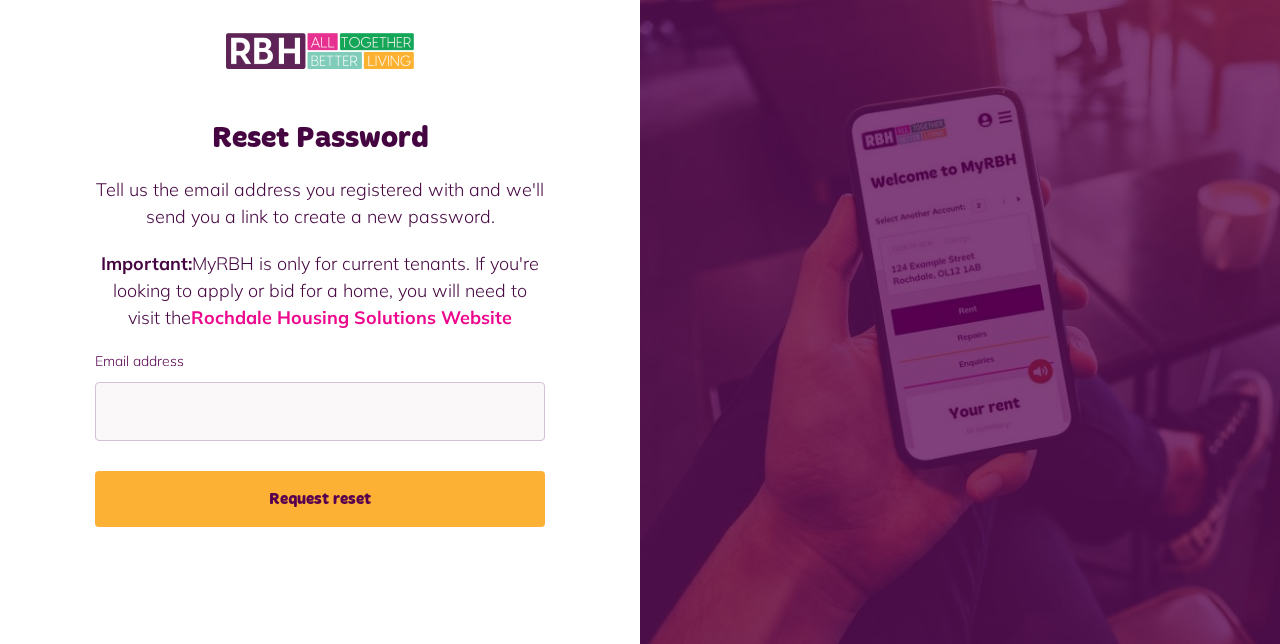 scroll, scrollTop: 0, scrollLeft: 0, axis: both 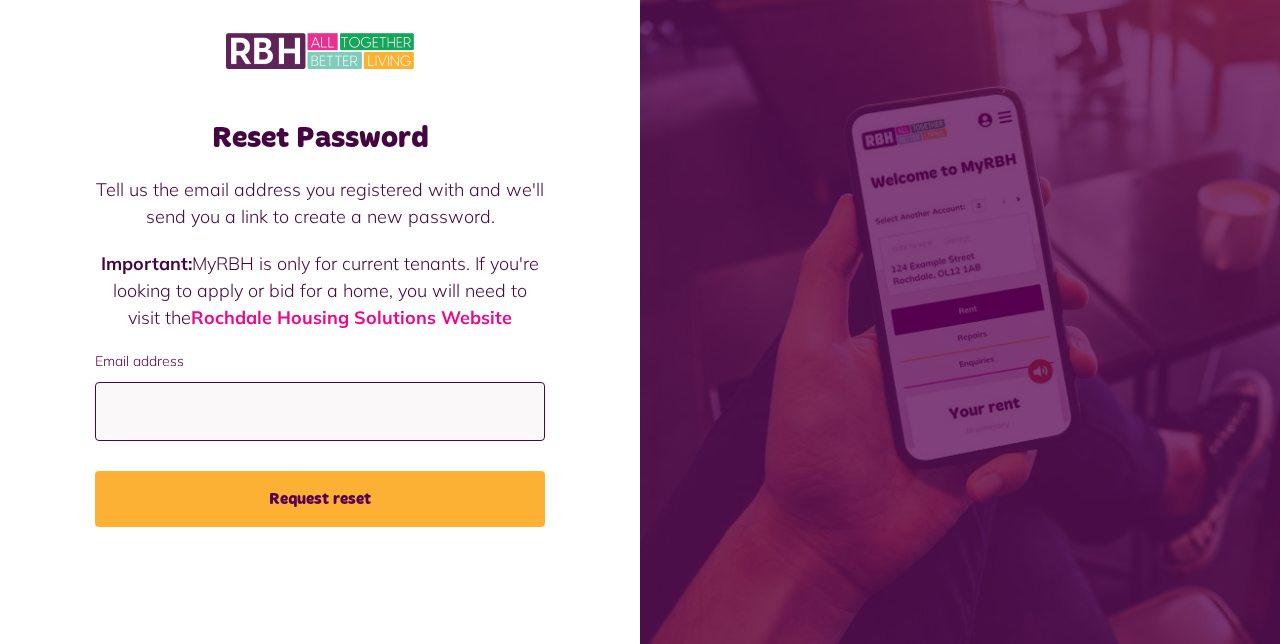 click on "Email address" at bounding box center (320, 411) 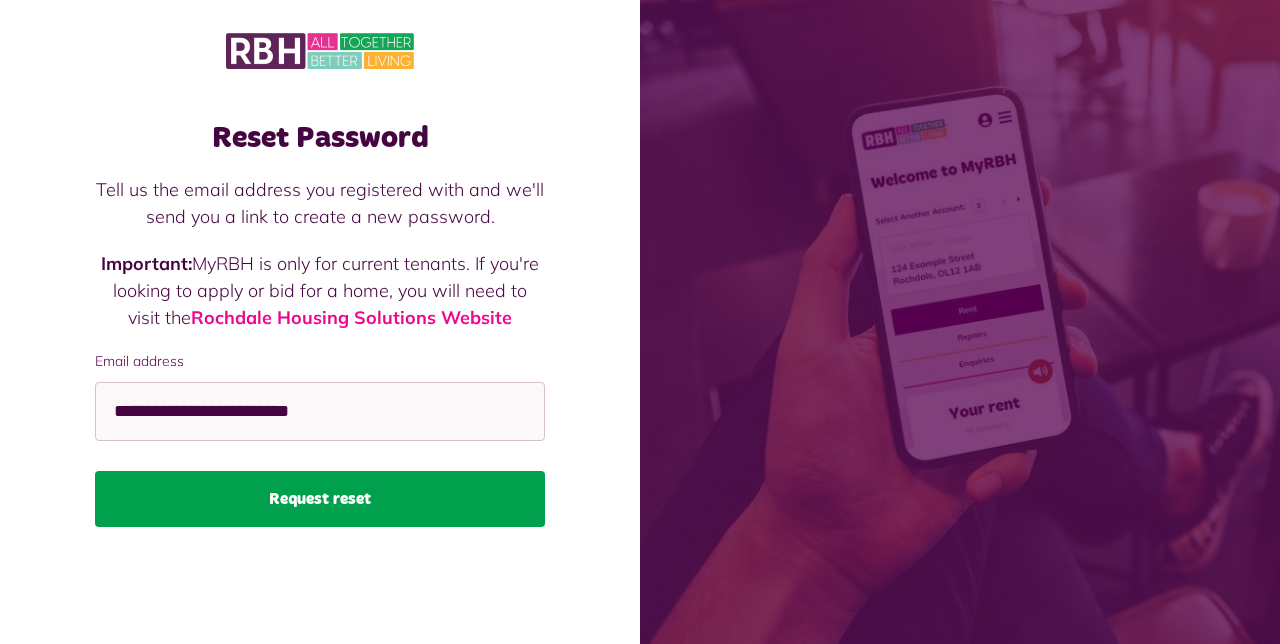 click on "Request reset" at bounding box center [320, 499] 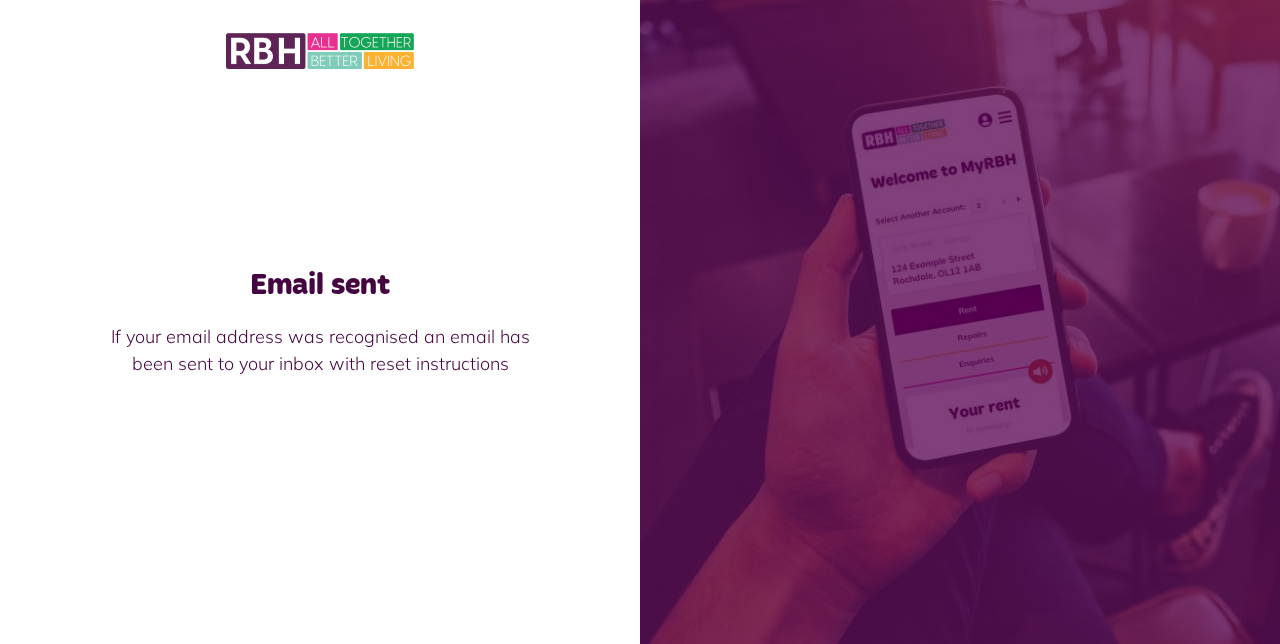 scroll, scrollTop: 0, scrollLeft: 0, axis: both 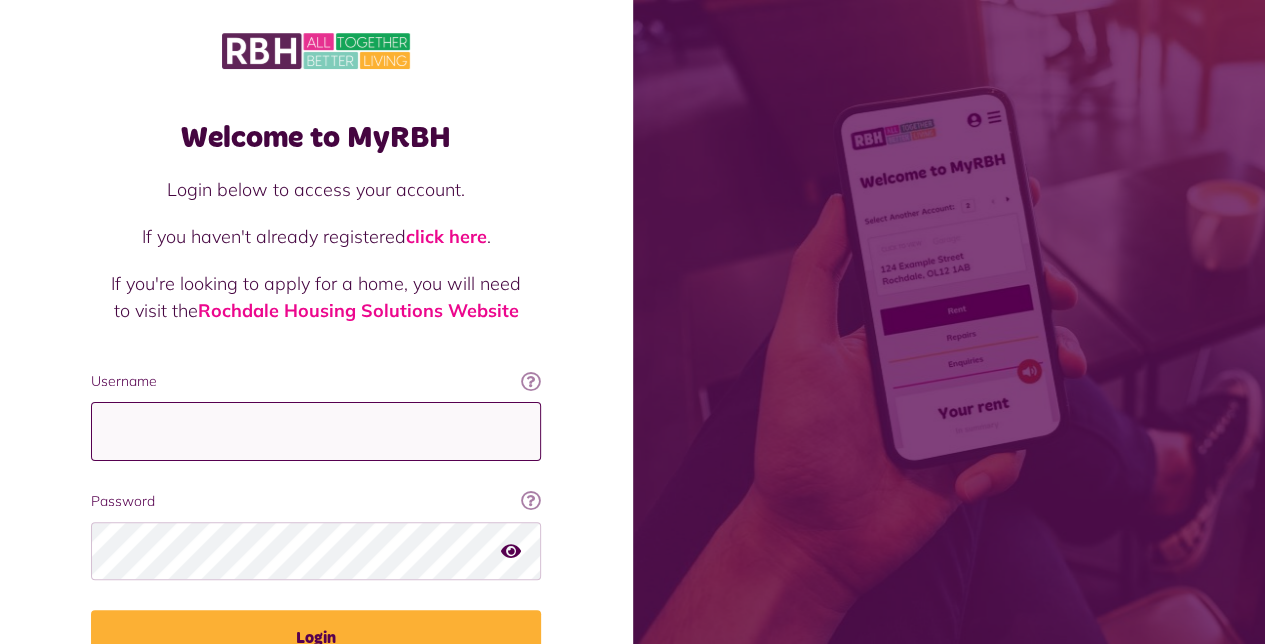click on "Username" at bounding box center [316, 431] 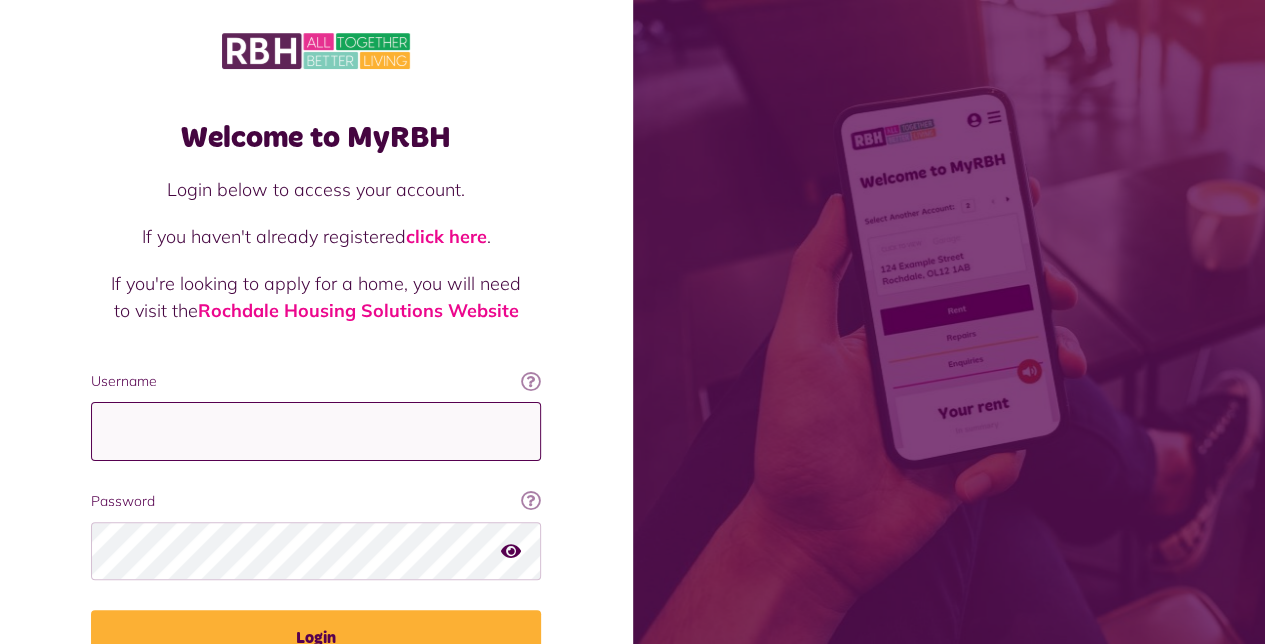 type on "**********" 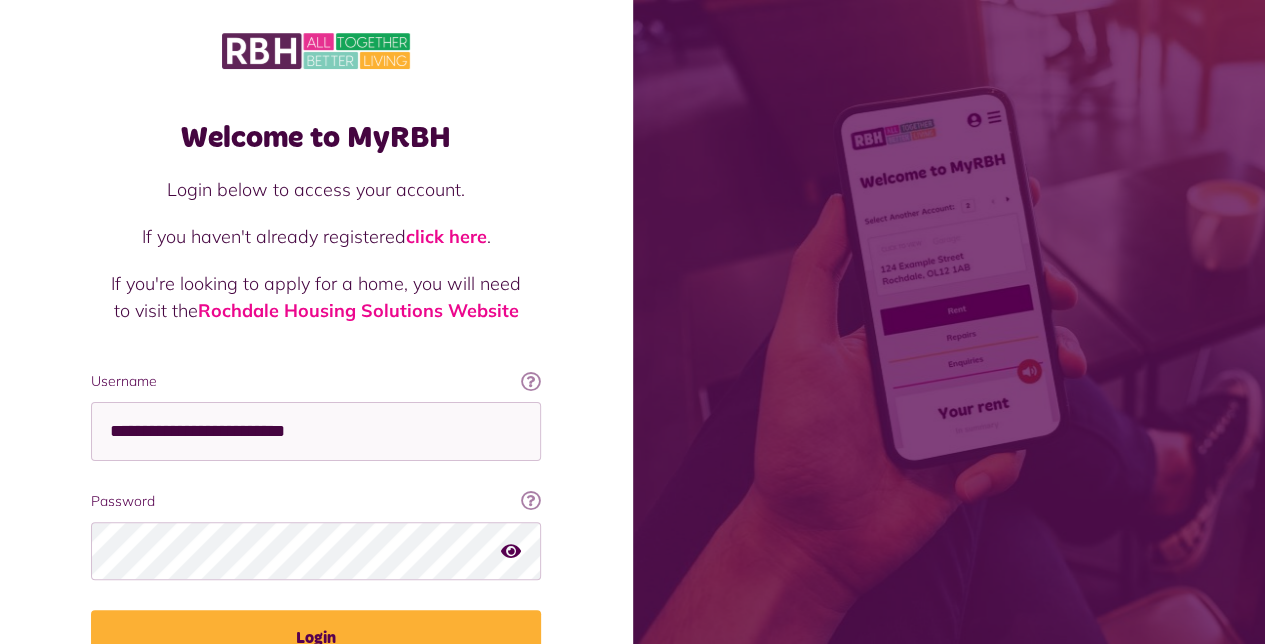 click at bounding box center (511, 550) 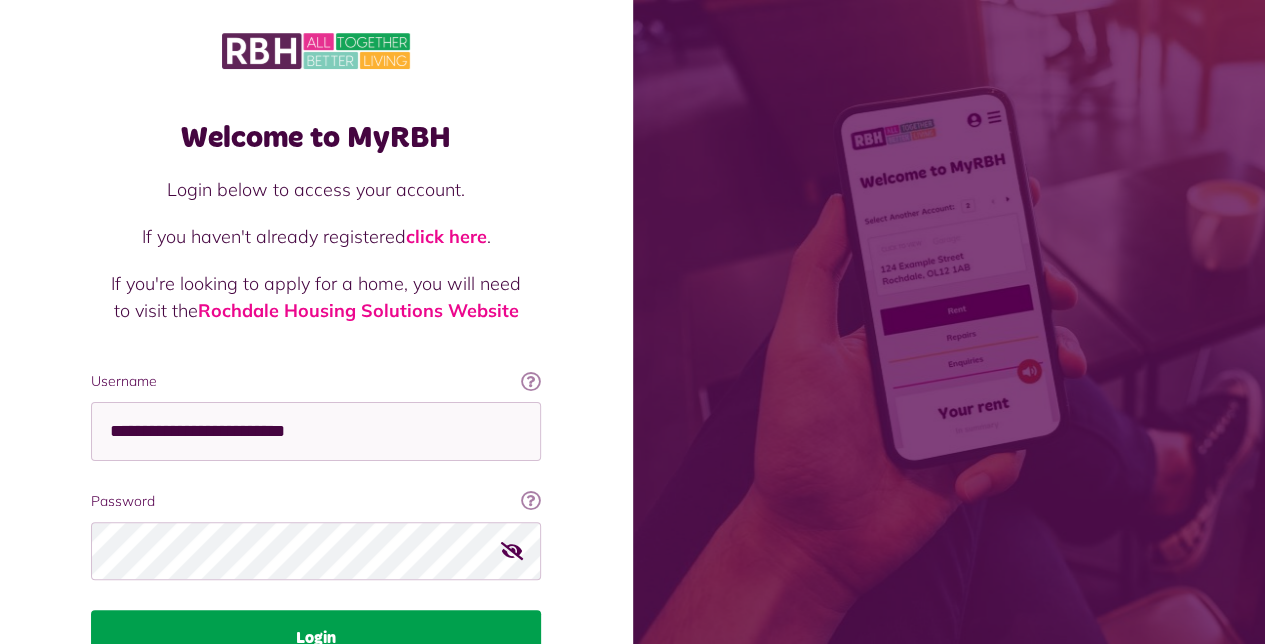 click on "Login" at bounding box center (316, 638) 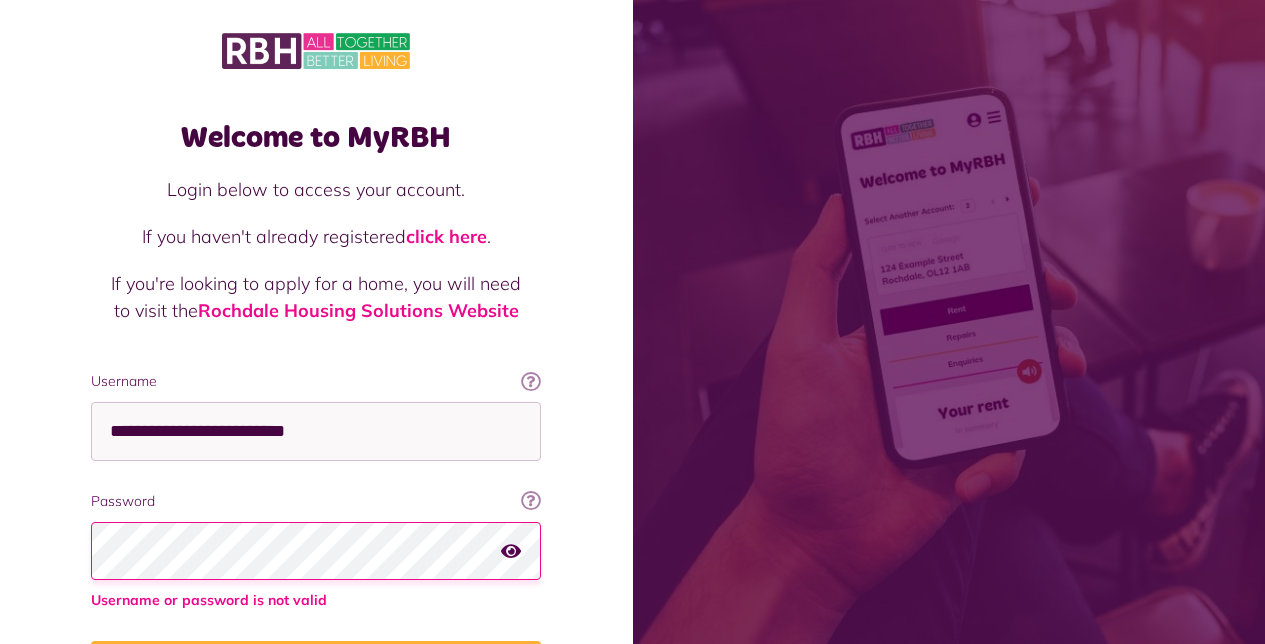 scroll, scrollTop: 0, scrollLeft: 0, axis: both 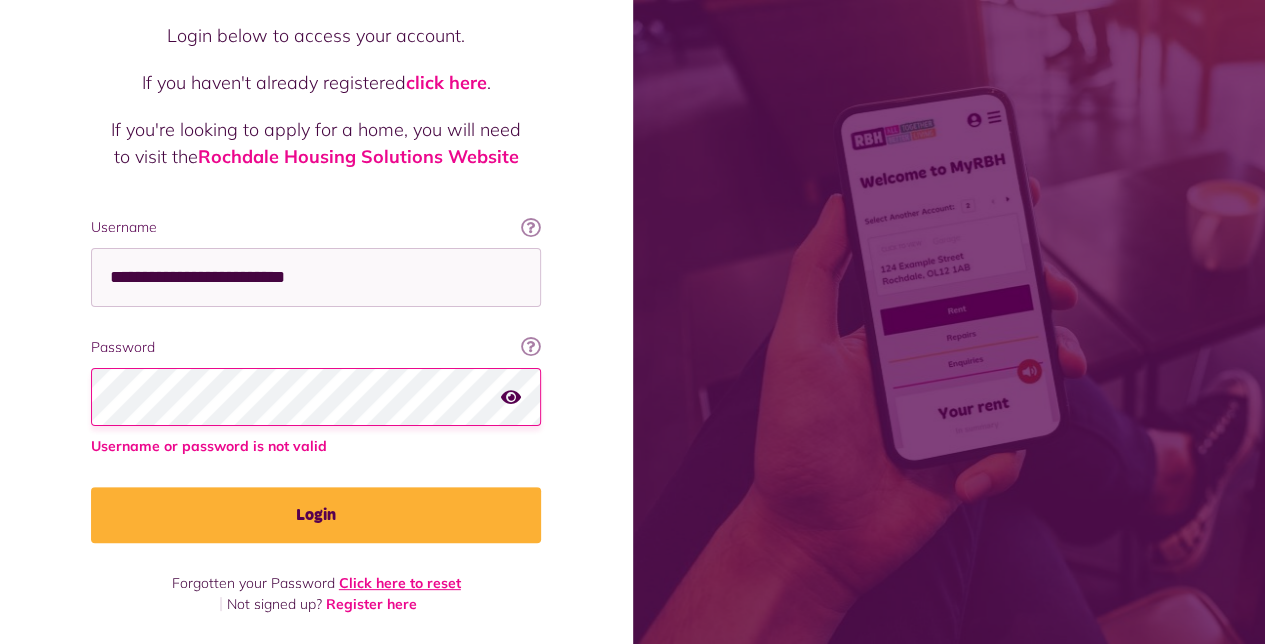click on "Click here to reset" at bounding box center [400, 583] 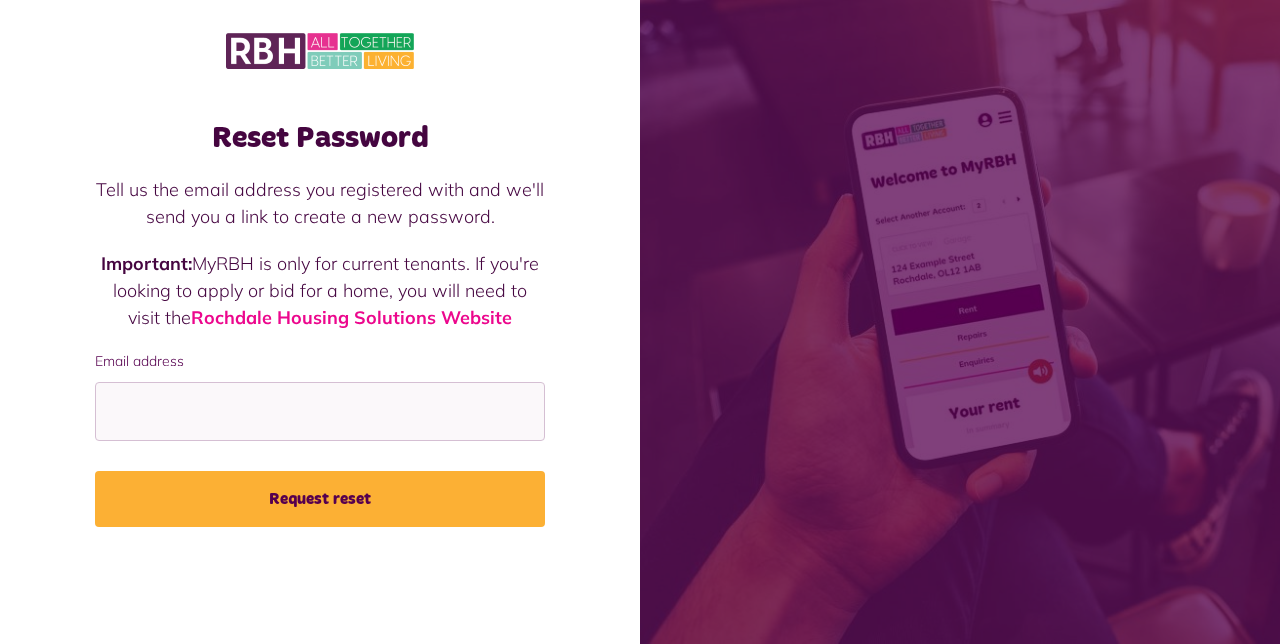 scroll, scrollTop: 0, scrollLeft: 0, axis: both 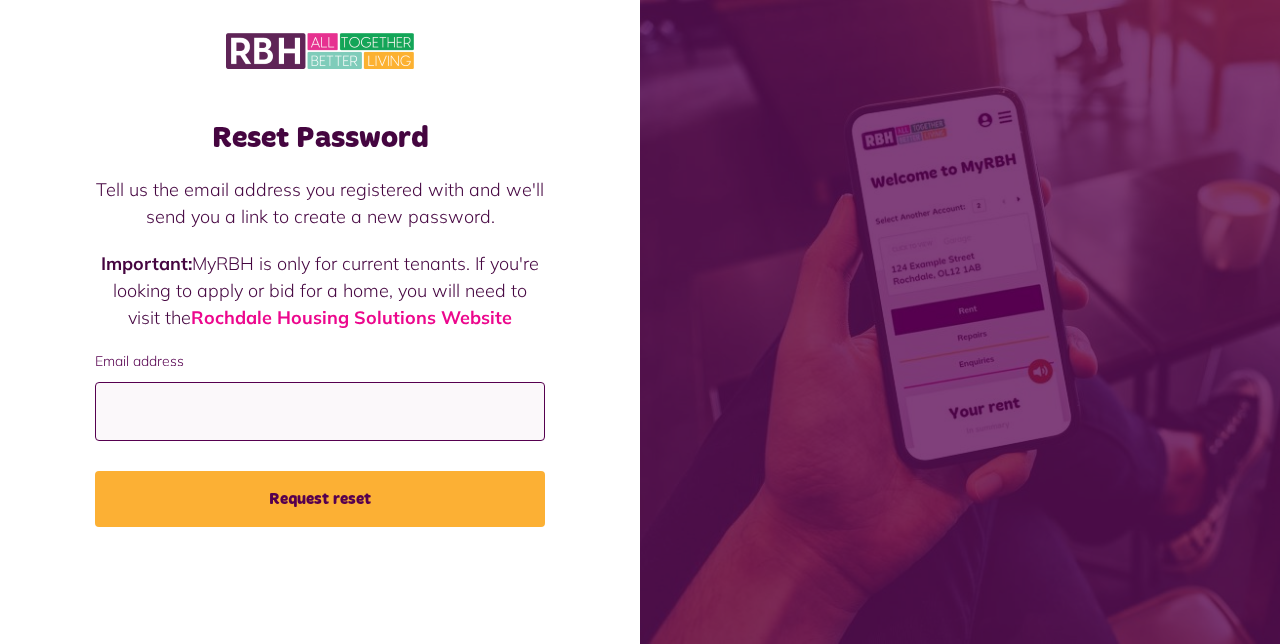 click on "Email address" at bounding box center (320, 411) 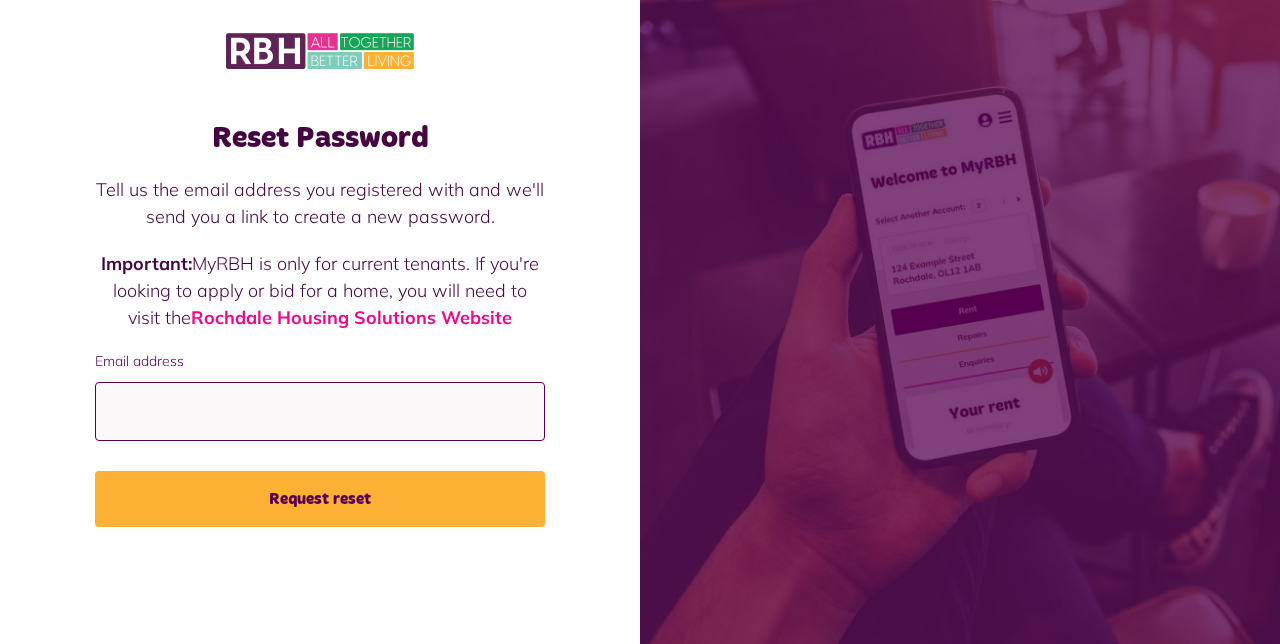 type on "**********" 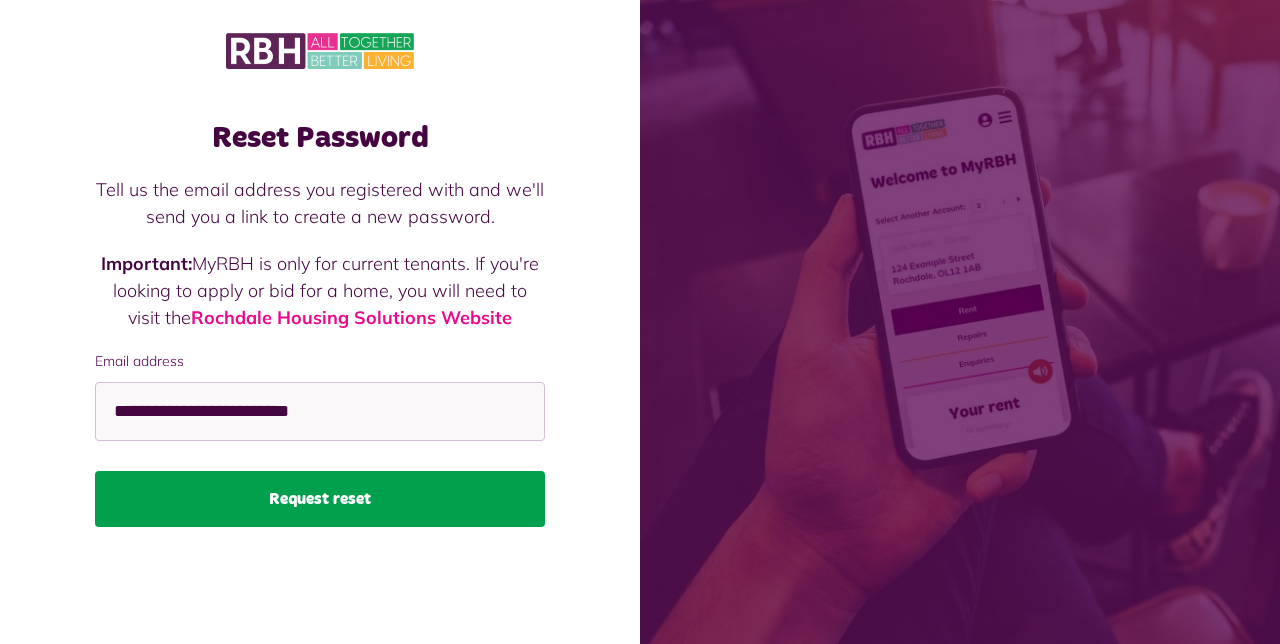 click on "Request reset" at bounding box center [320, 499] 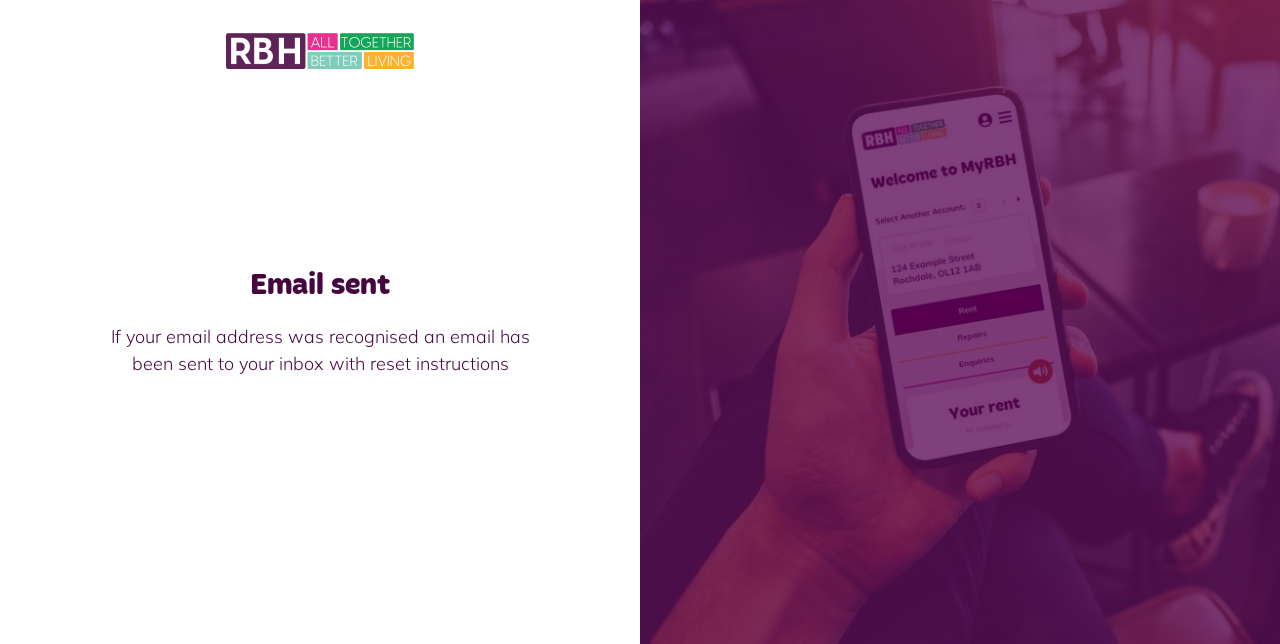 scroll, scrollTop: 0, scrollLeft: 0, axis: both 